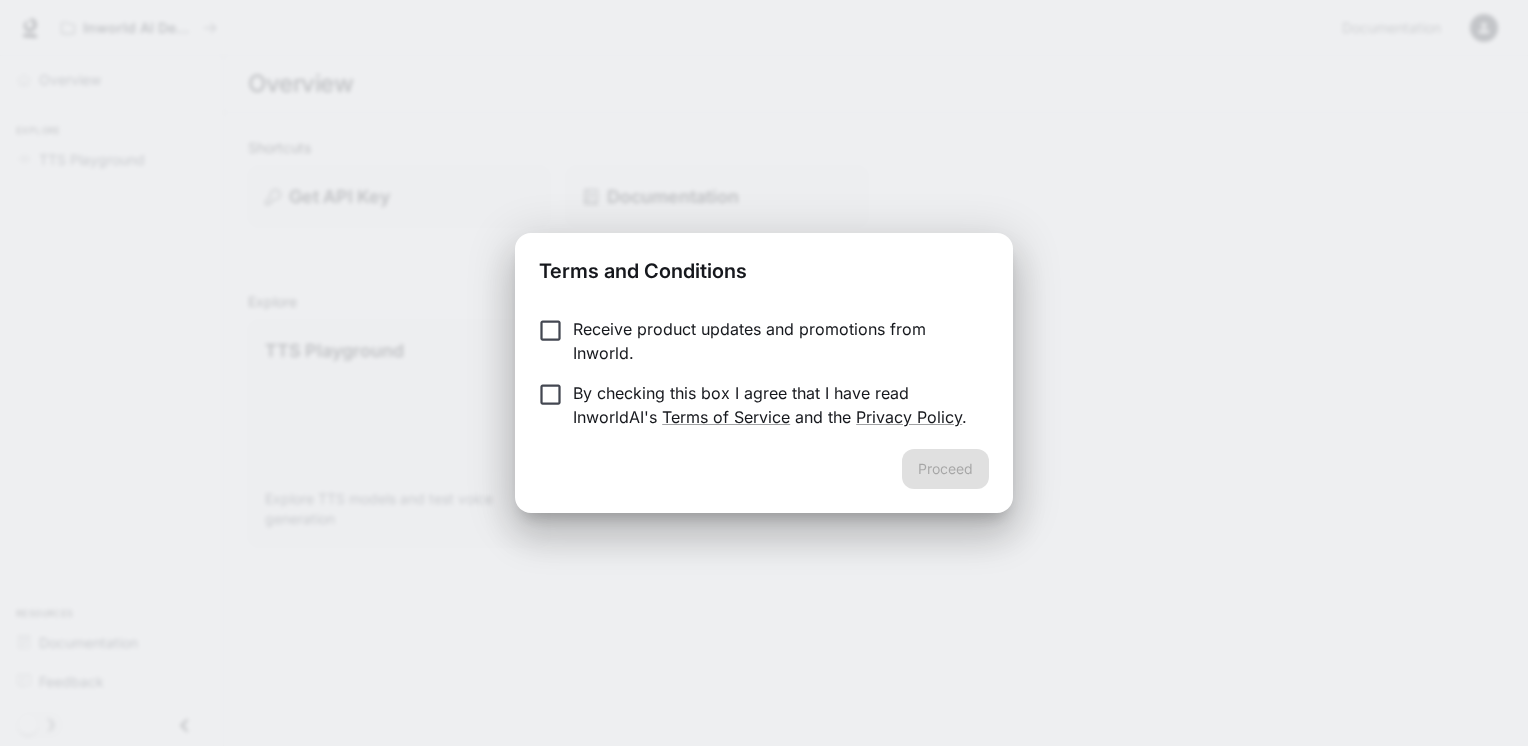 scroll, scrollTop: 0, scrollLeft: 0, axis: both 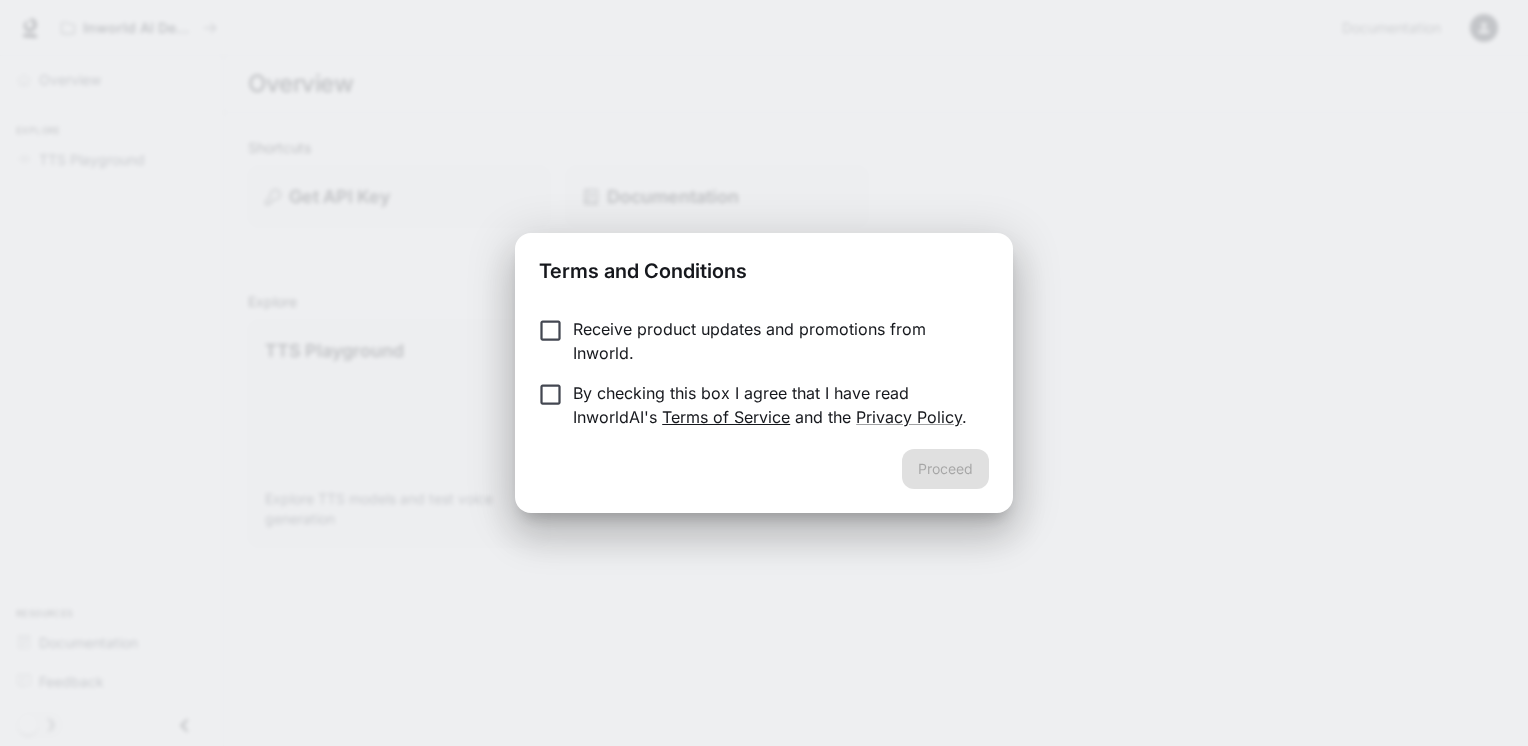 click on "Terms of Service" at bounding box center [726, 417] 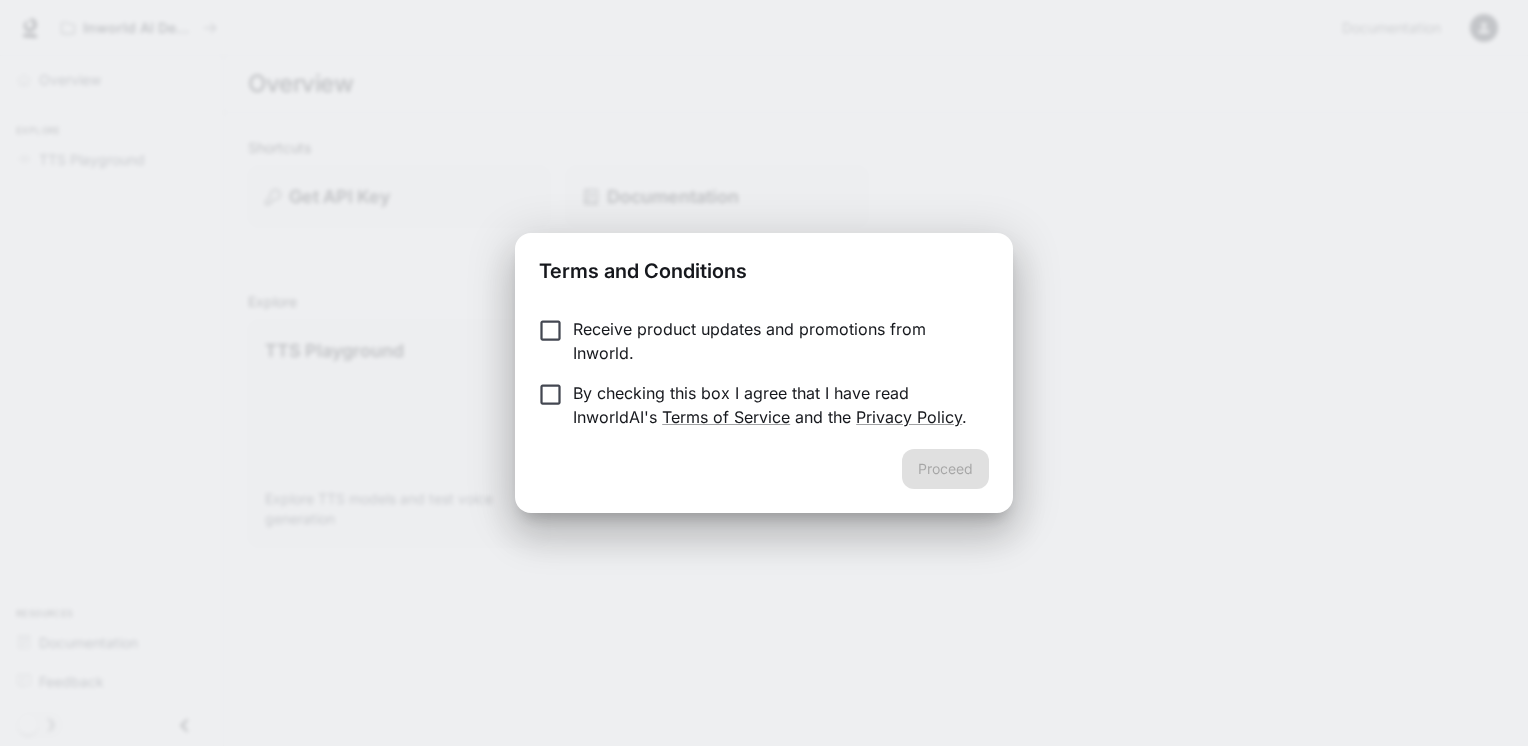 scroll, scrollTop: 0, scrollLeft: 0, axis: both 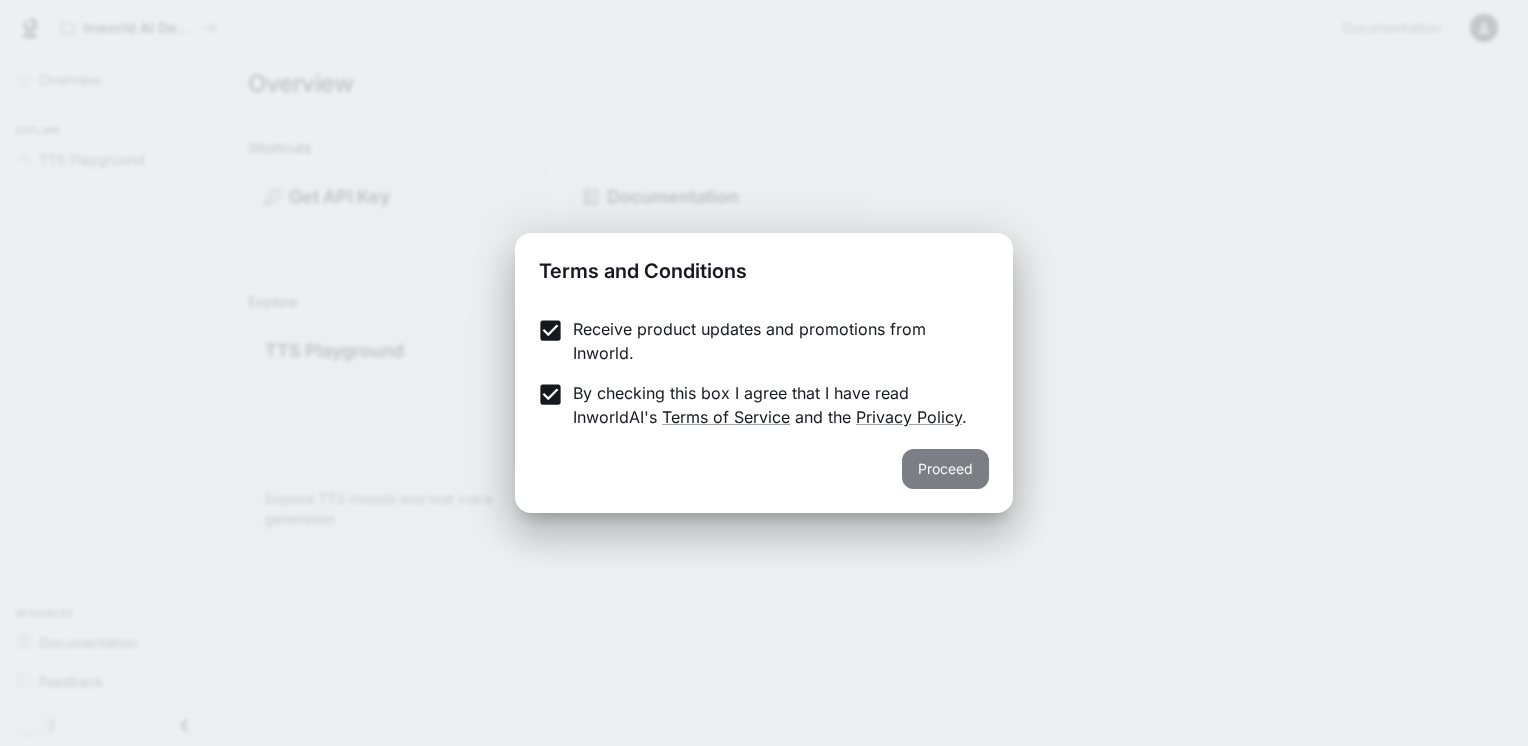 click on "Proceed" at bounding box center (945, 469) 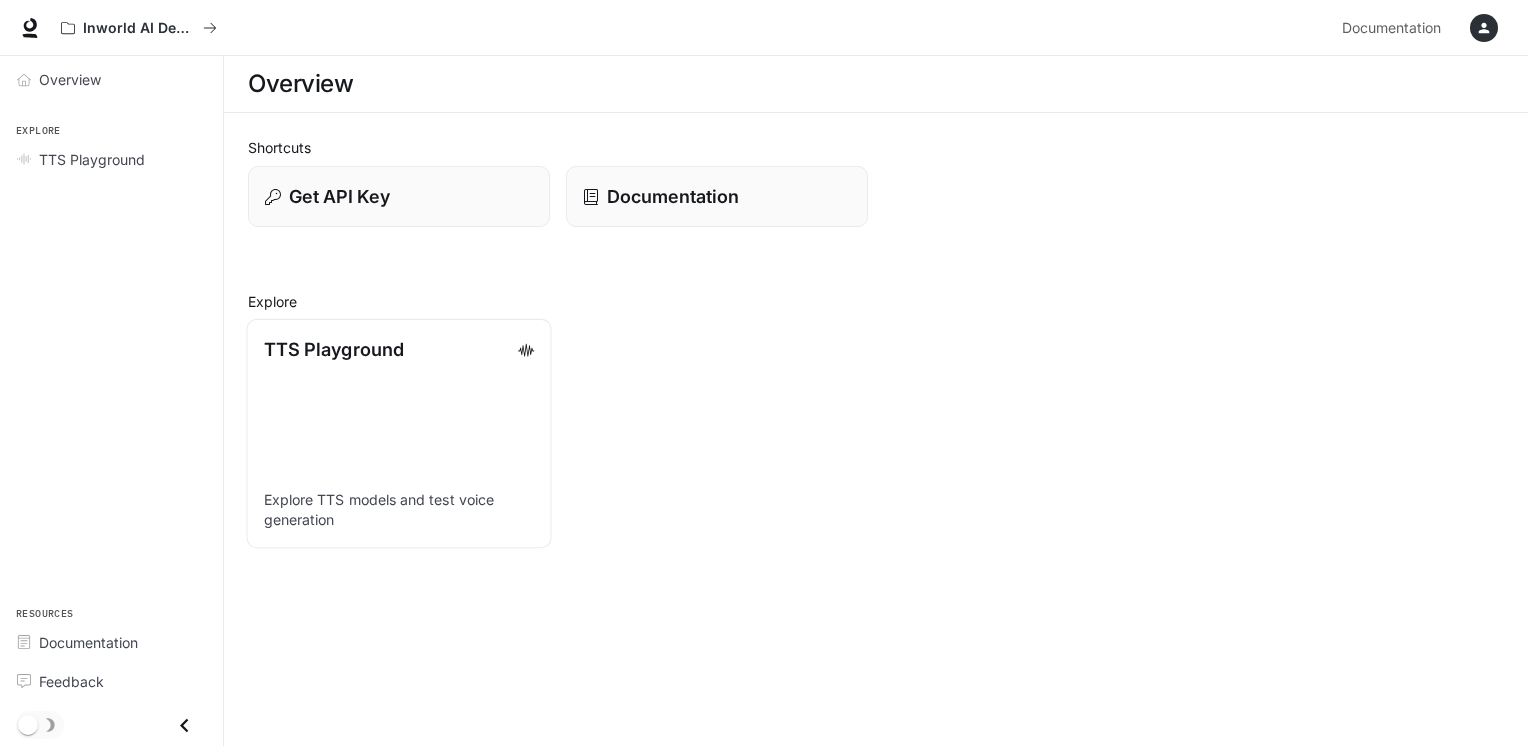 click on "TTS Playground" at bounding box center [334, 349] 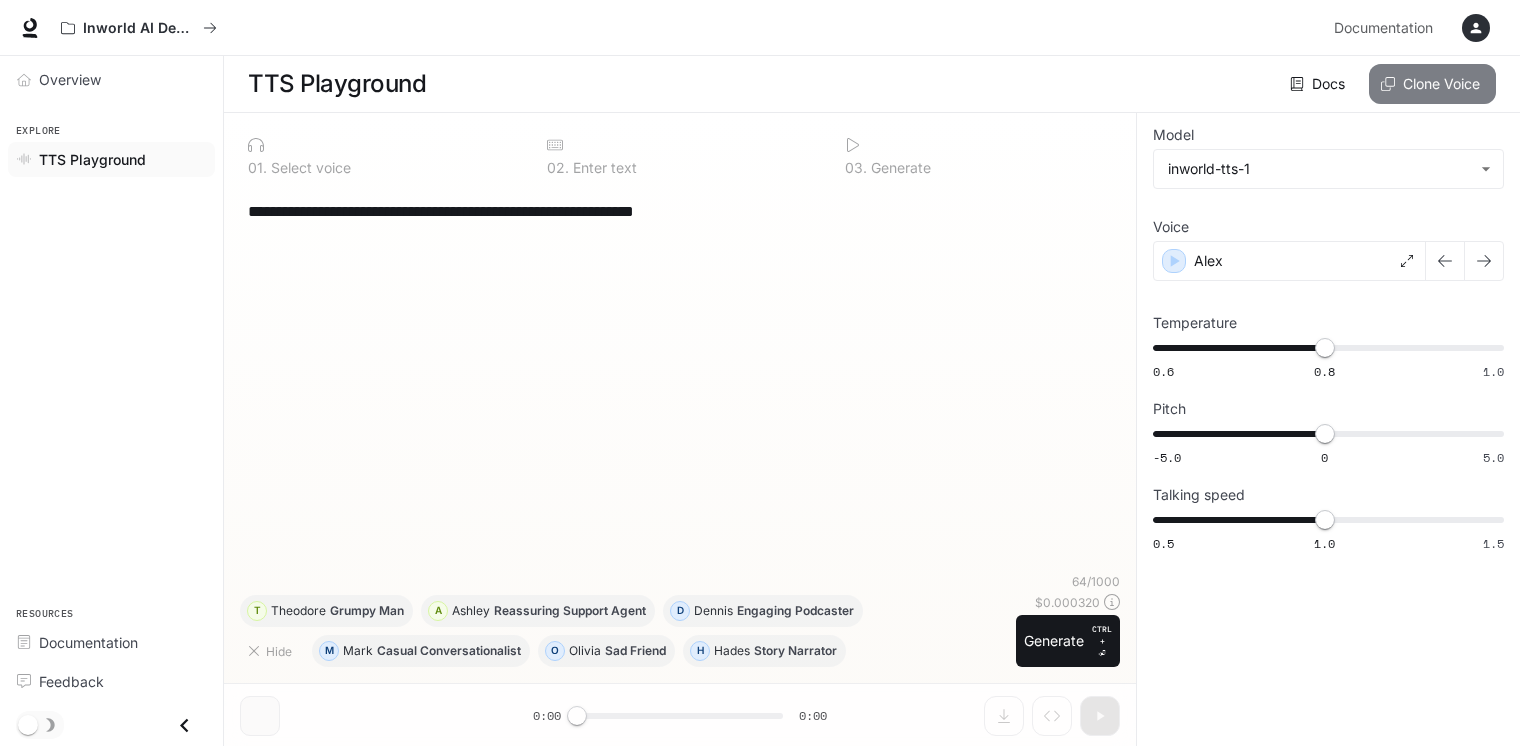 click on "Clone Voice" at bounding box center (1432, 84) 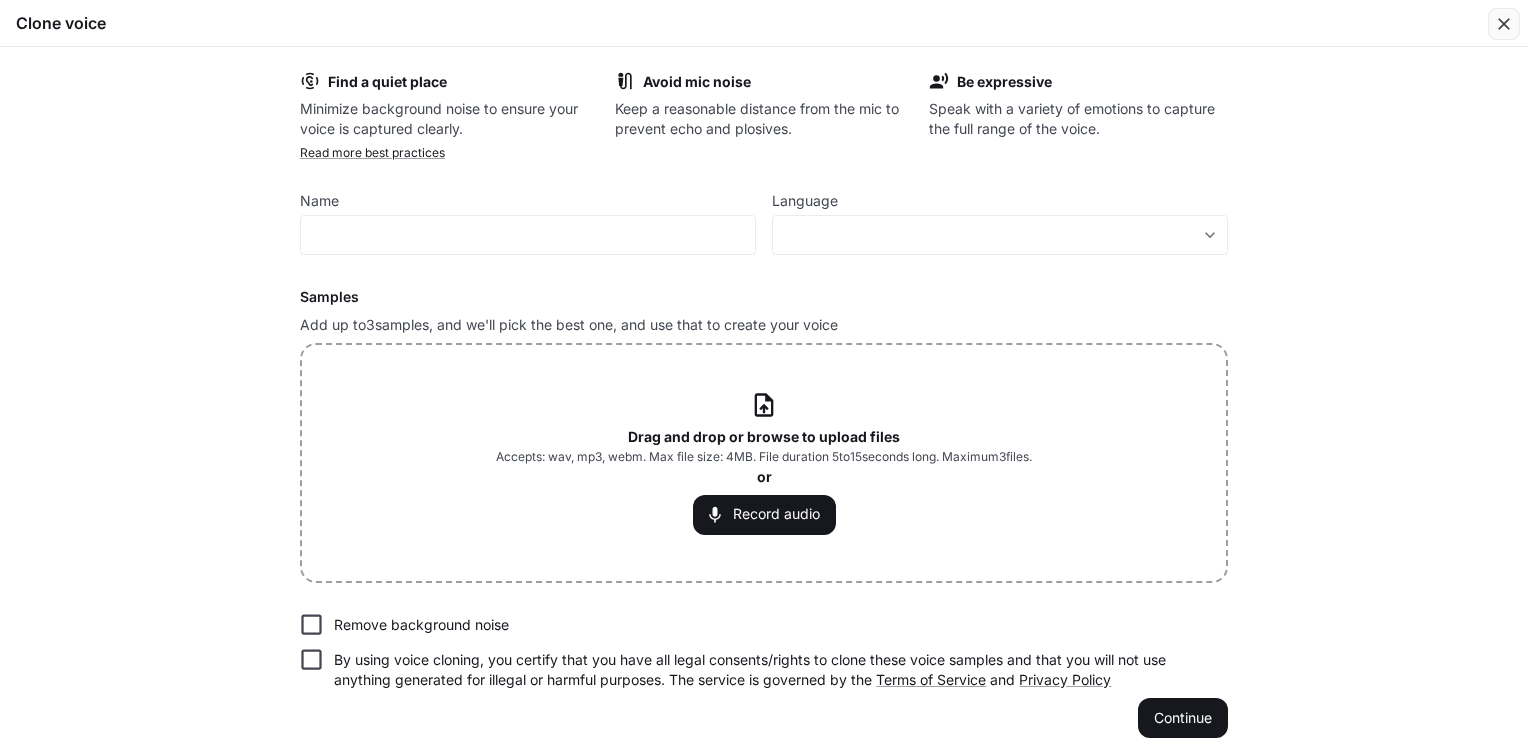 click 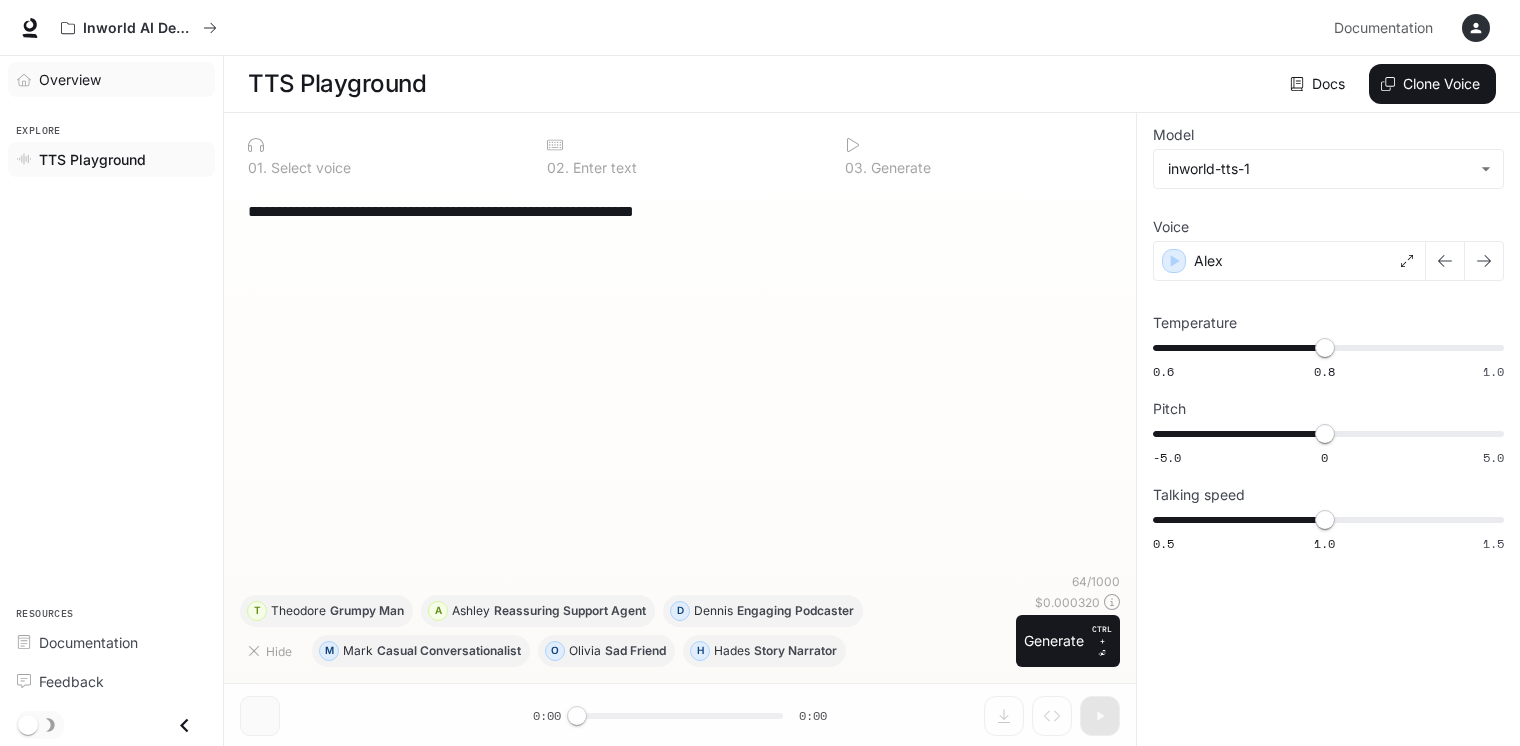 click on "Overview" at bounding box center (122, 79) 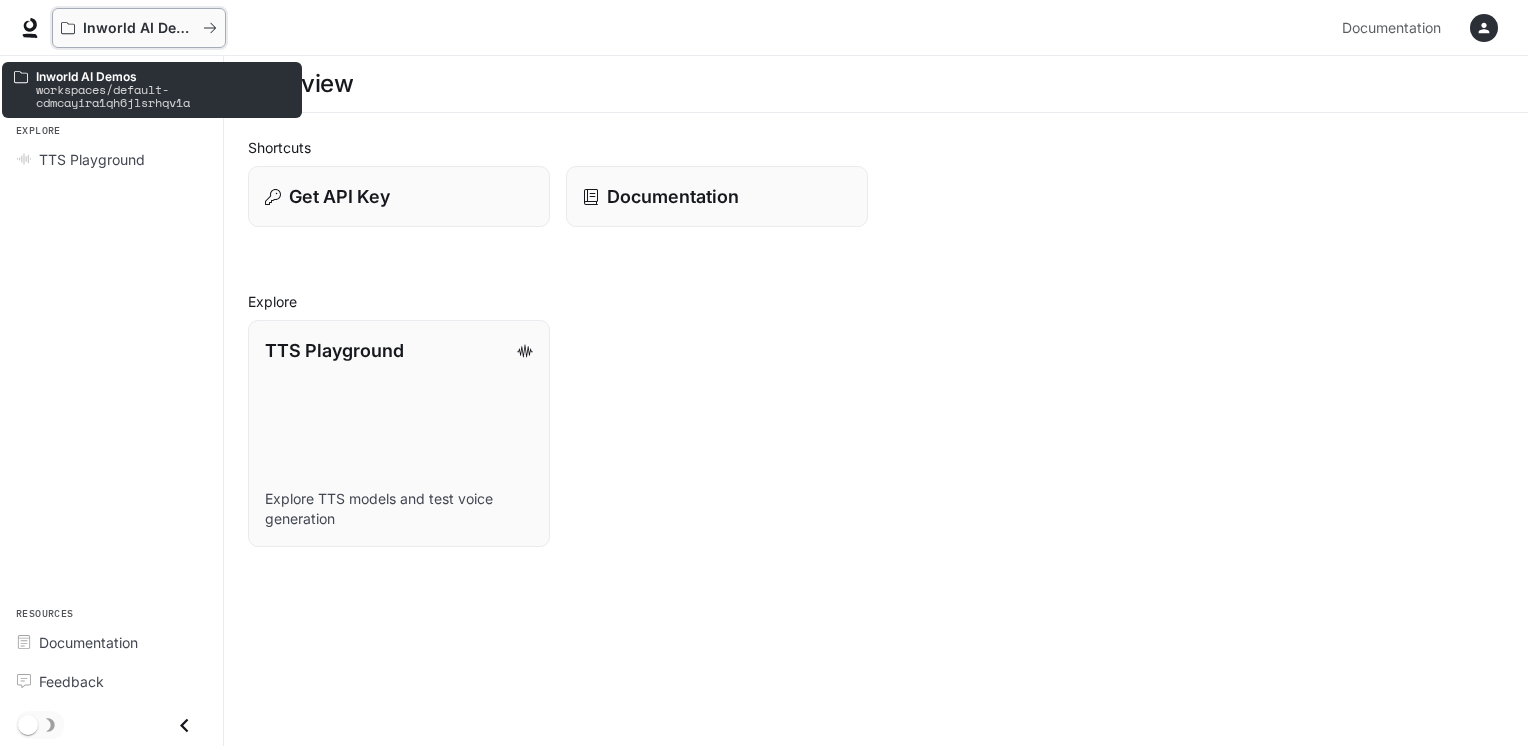 click 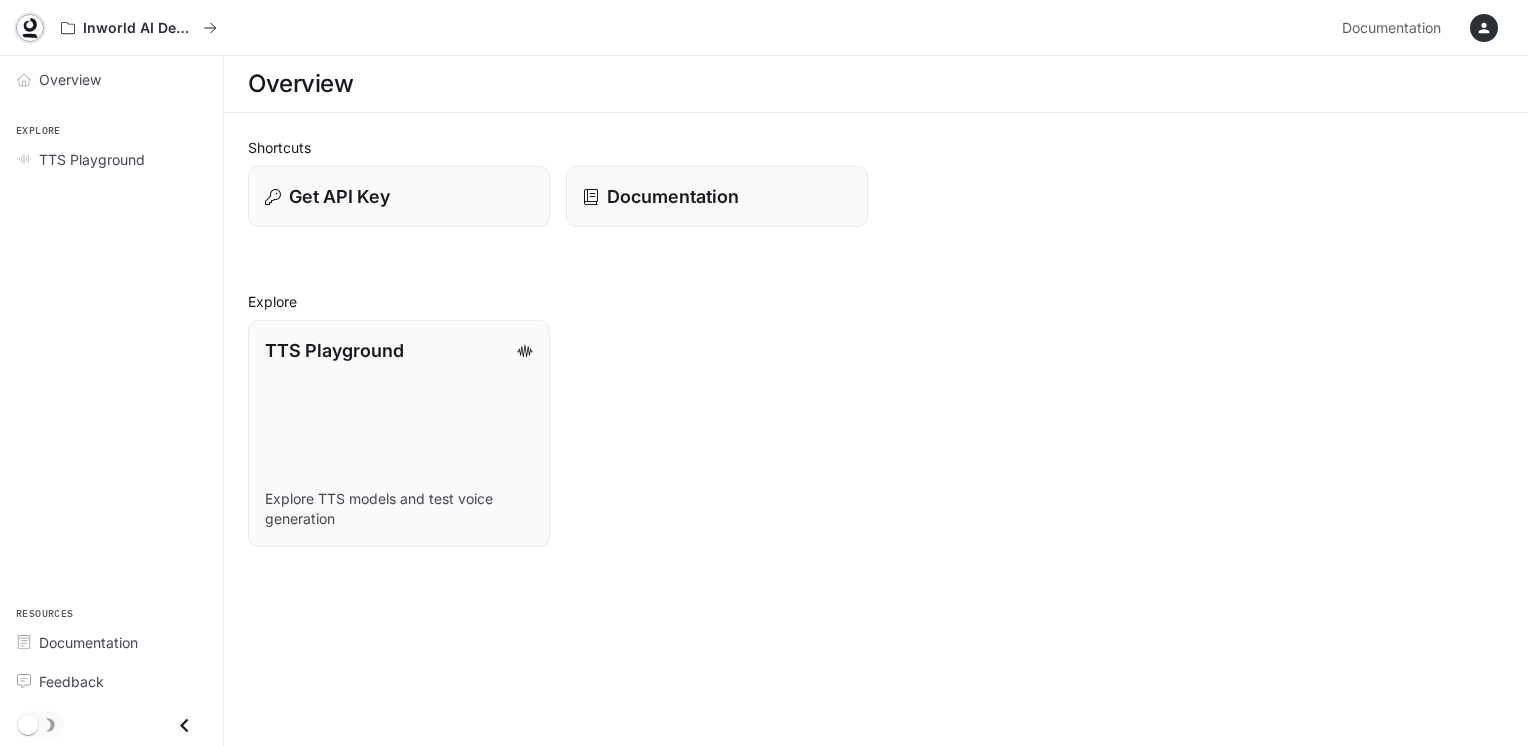 click at bounding box center (30, 28) 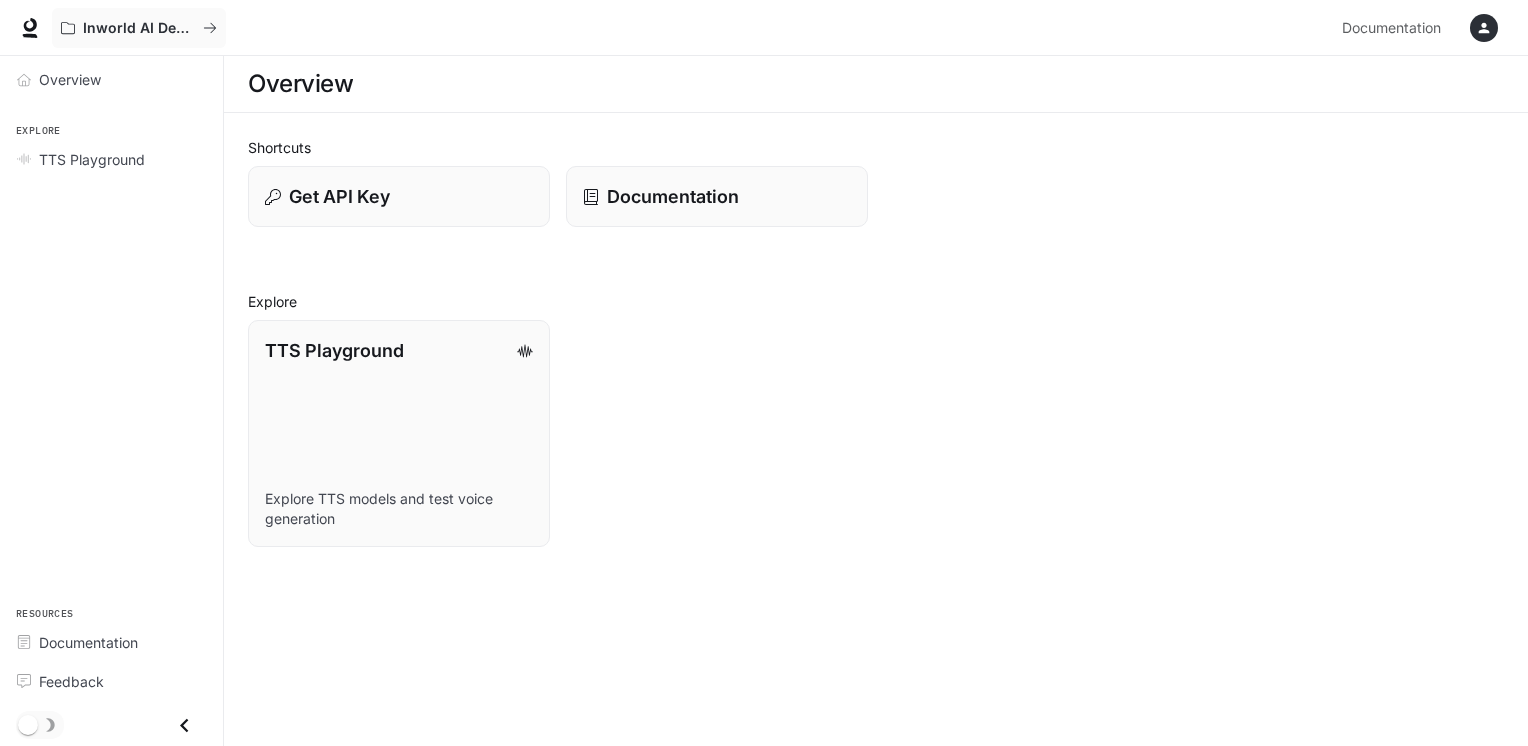 scroll, scrollTop: 0, scrollLeft: 0, axis: both 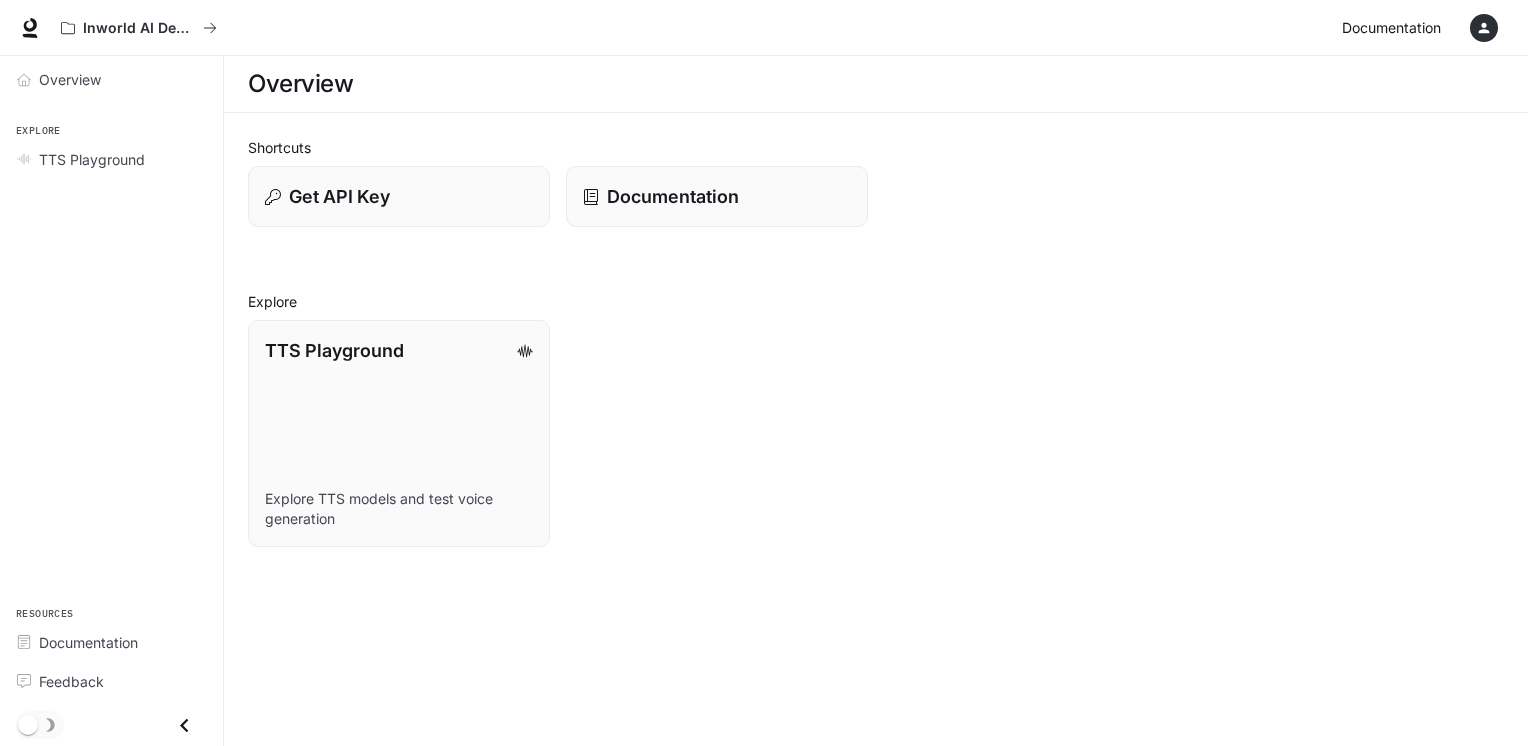 click on "Documentation Documentation" at bounding box center (1395, 28) 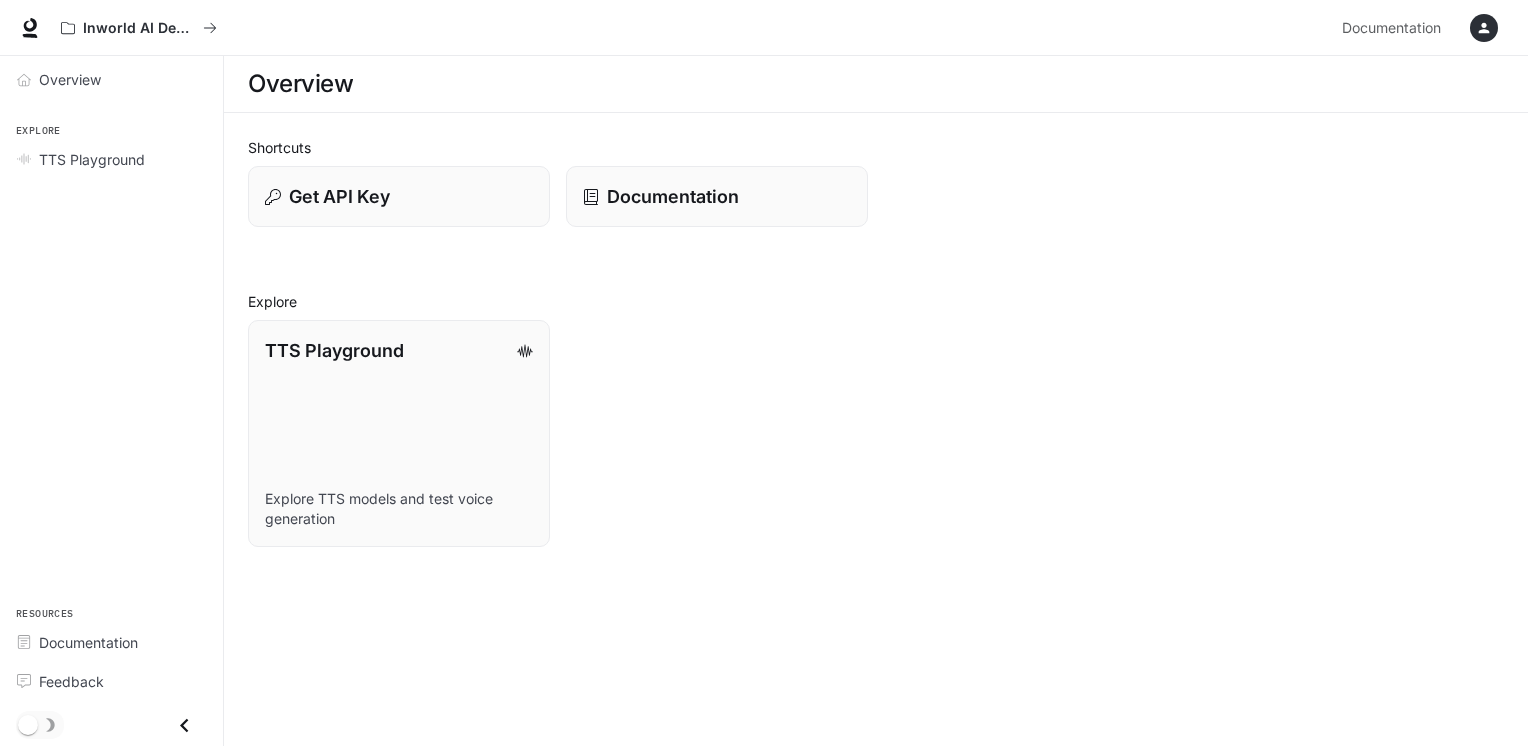 click 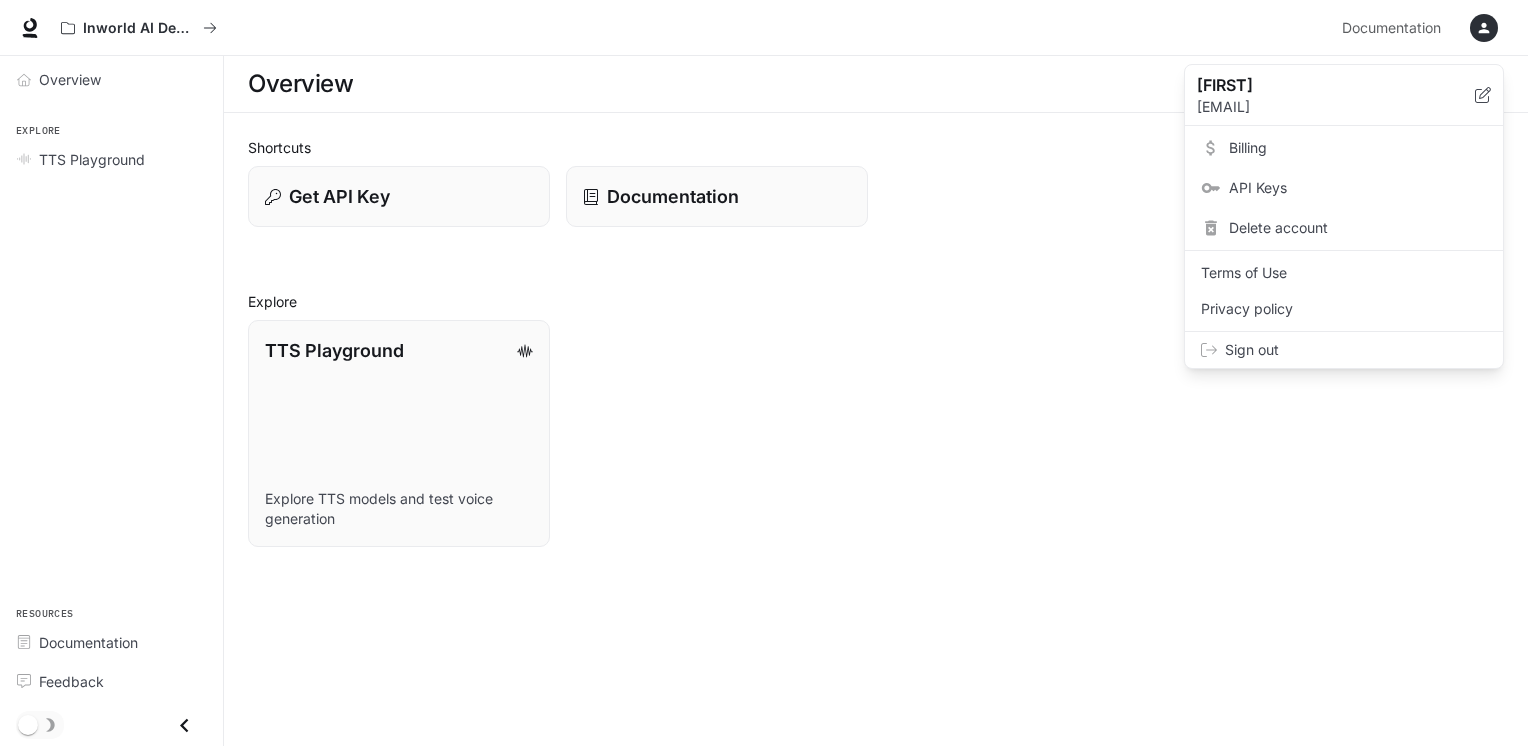 click on "Sign out" at bounding box center [1356, 350] 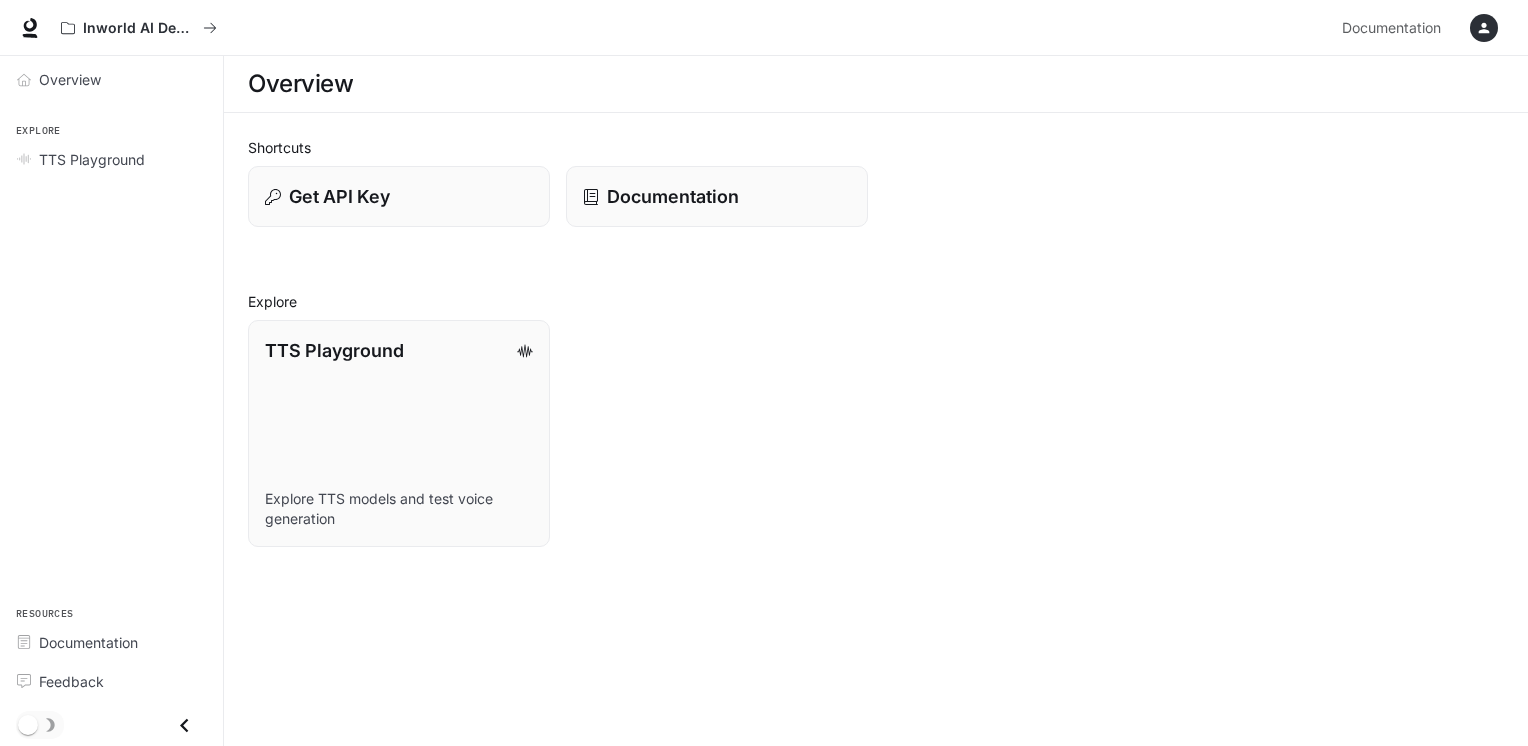 scroll, scrollTop: 0, scrollLeft: 0, axis: both 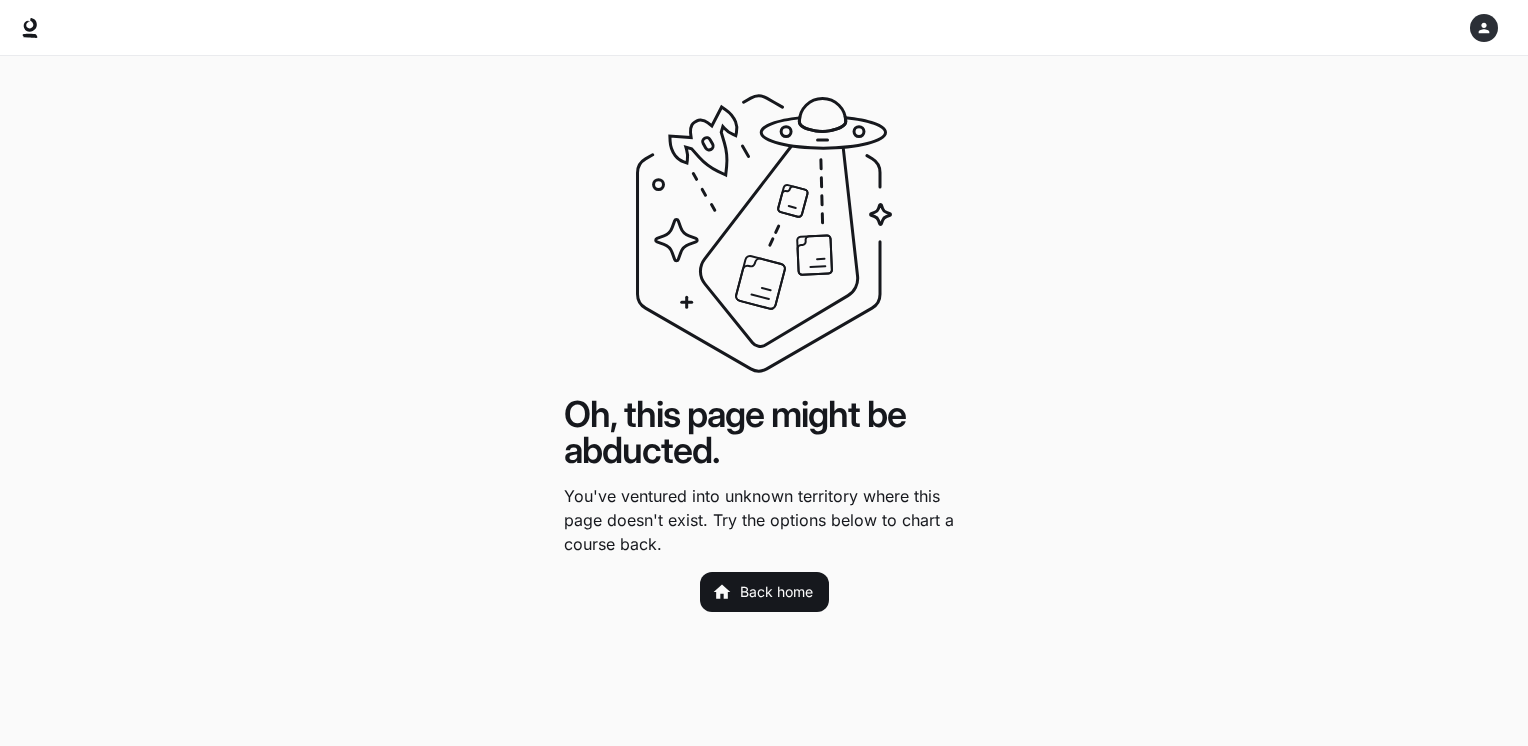 click at bounding box center [764, 636] 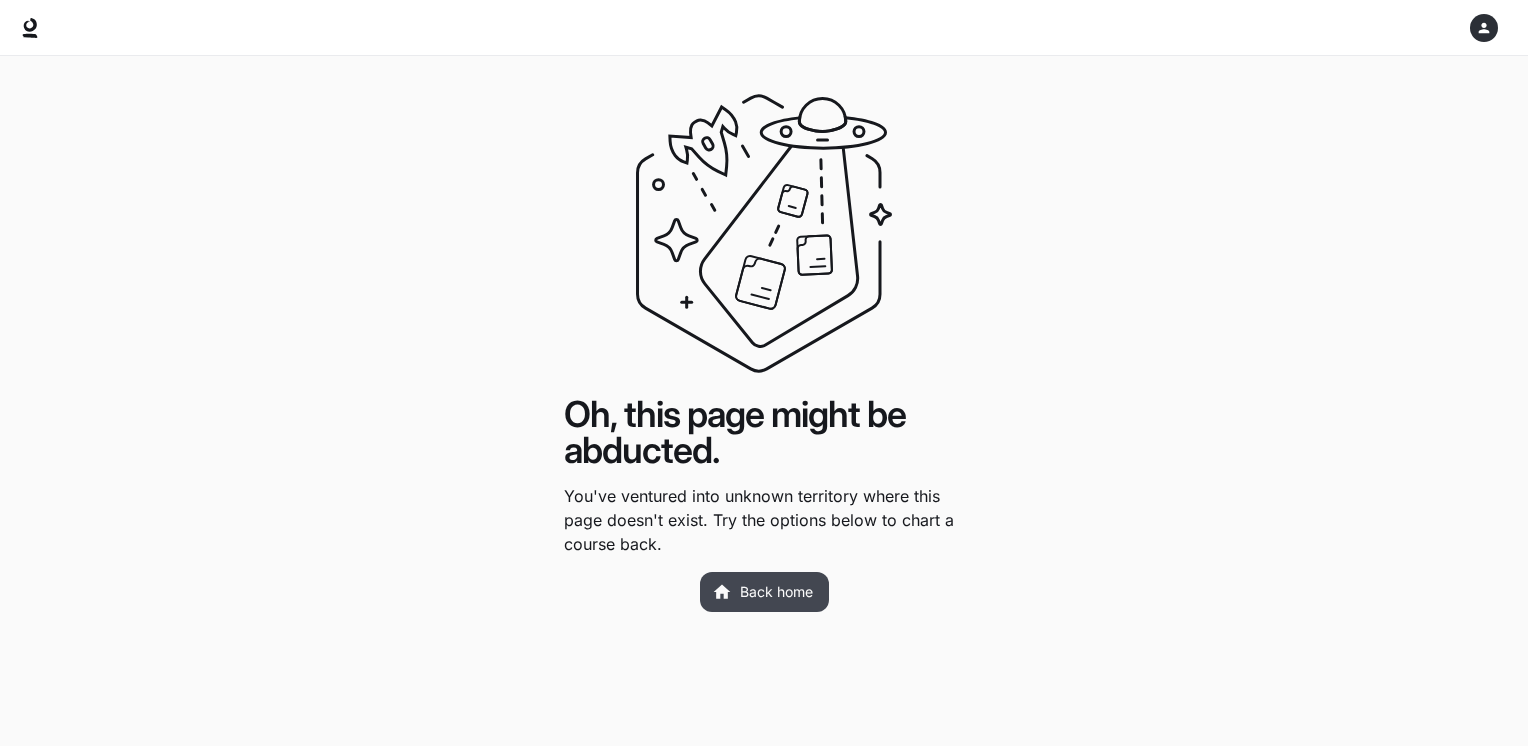 click on "Back home" at bounding box center [764, 592] 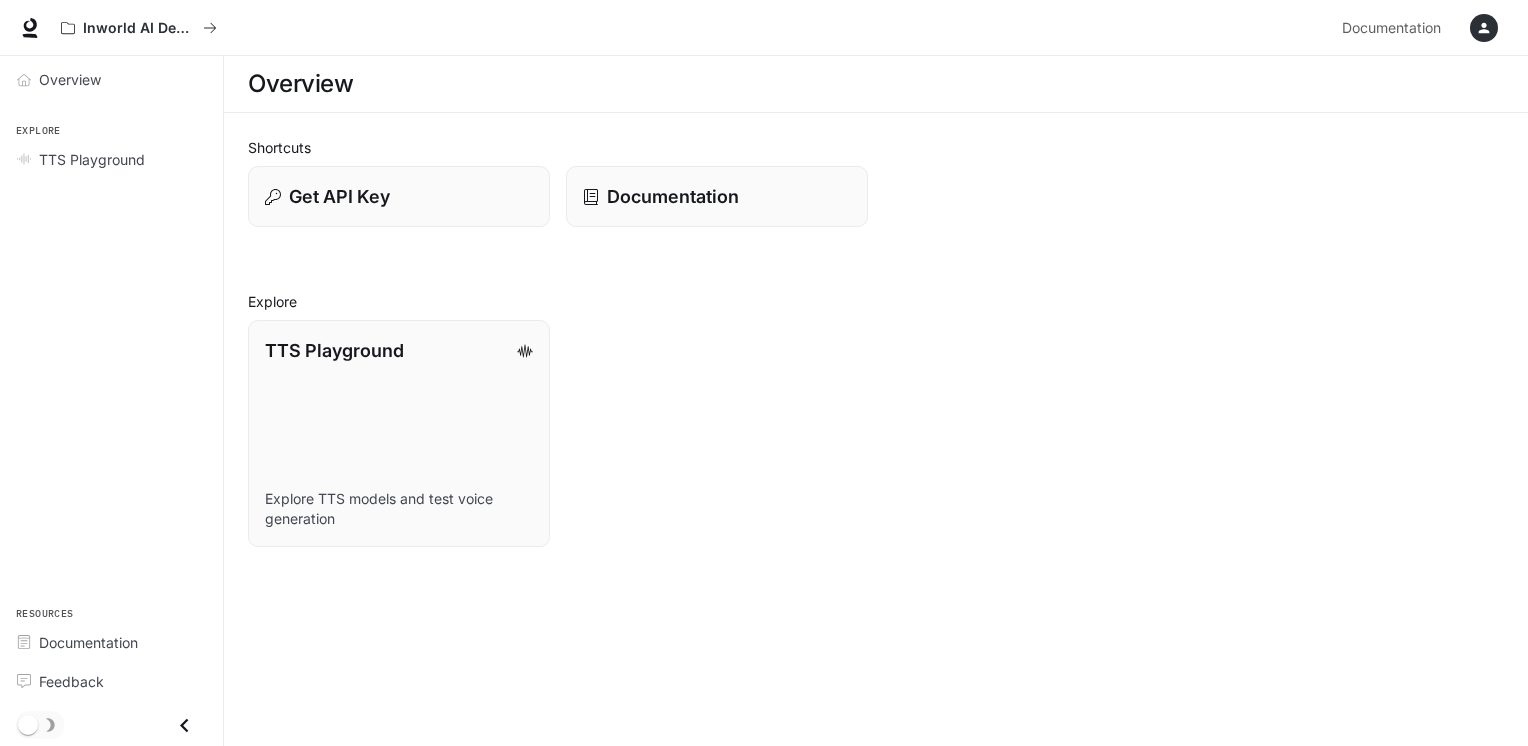 scroll, scrollTop: 0, scrollLeft: 0, axis: both 